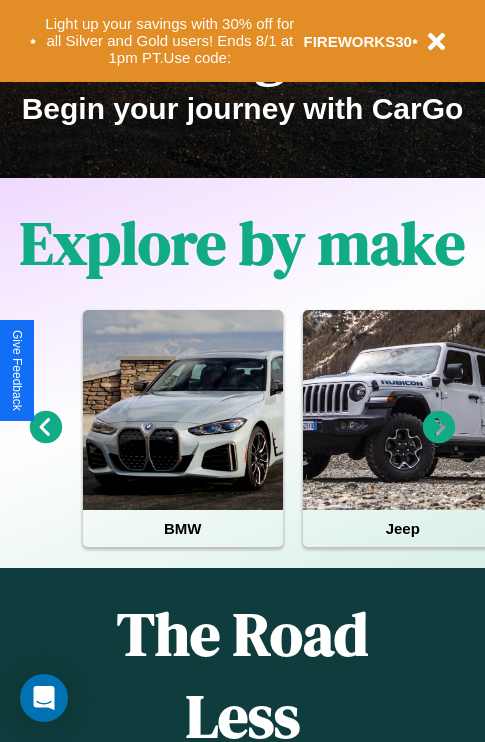 scroll, scrollTop: 308, scrollLeft: 0, axis: vertical 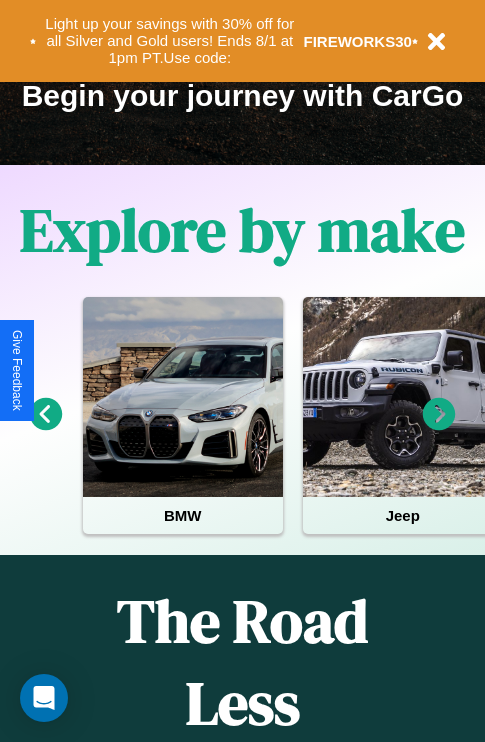 click 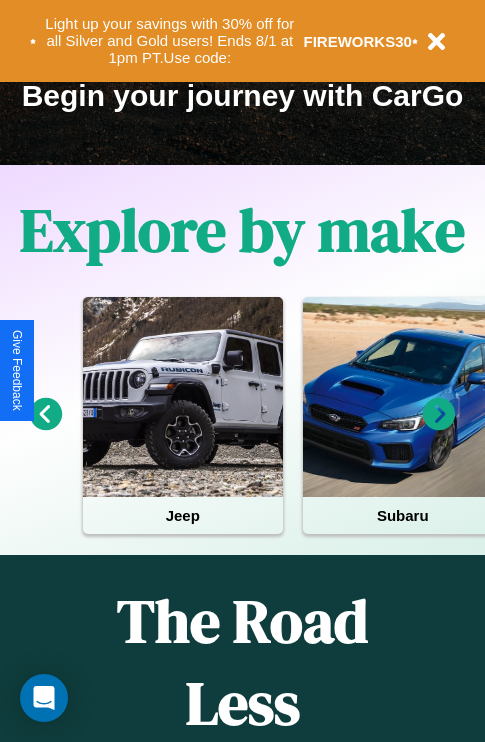 click 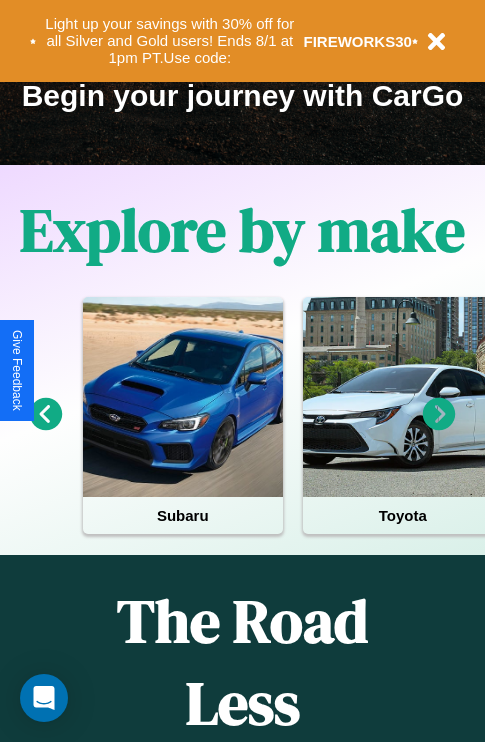 click 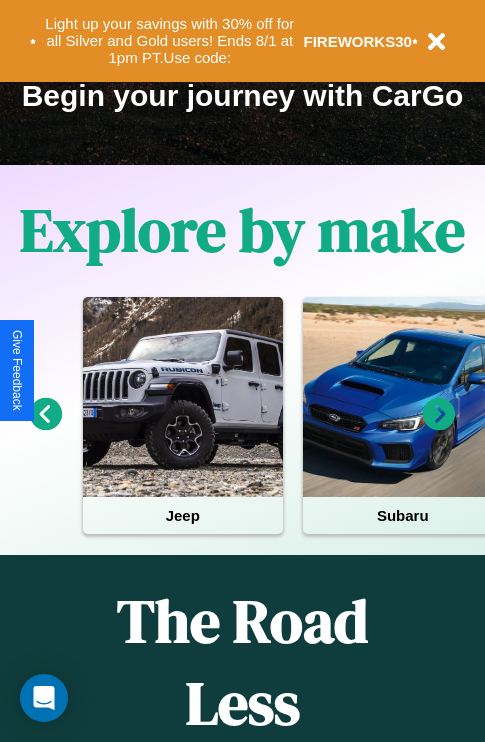 click 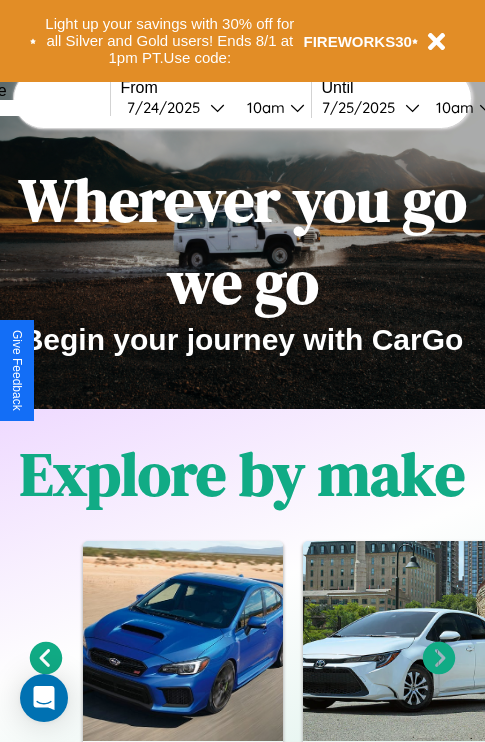 scroll, scrollTop: 0, scrollLeft: 0, axis: both 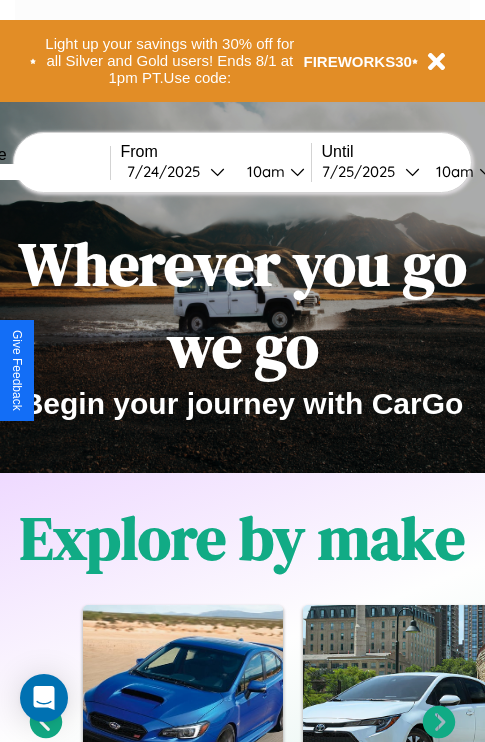 click at bounding box center (35, 172) 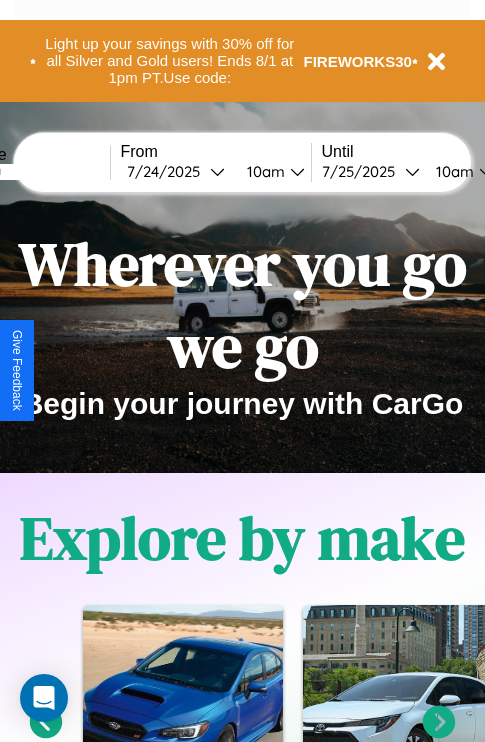 type on "*******" 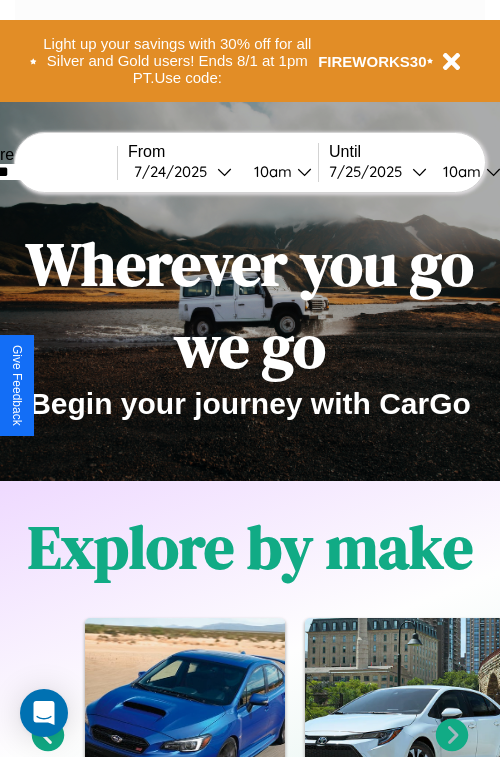 select on "*" 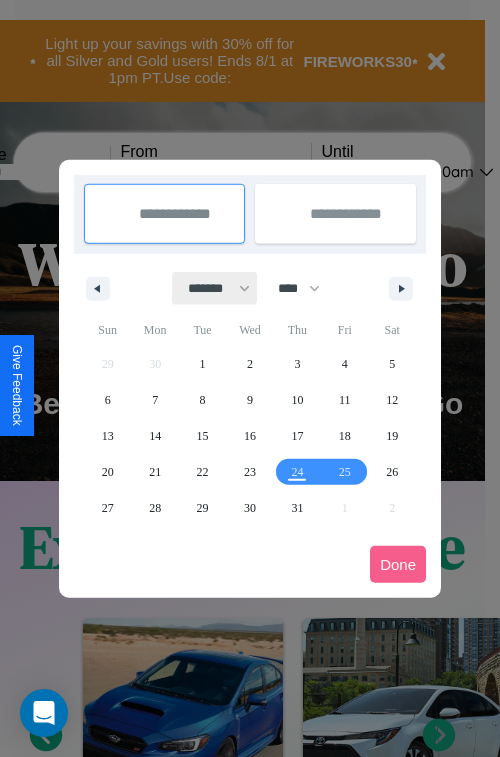 click on "******* ******** ***** ***** *** **** **** ****** ********* ******* ******** ********" at bounding box center (215, 288) 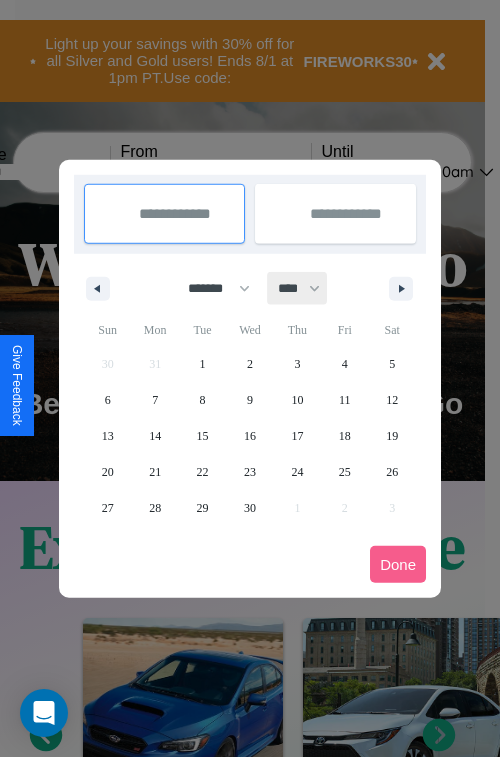 click on "**** **** **** **** **** **** **** **** **** **** **** **** **** **** **** **** **** **** **** **** **** **** **** **** **** **** **** **** **** **** **** **** **** **** **** **** **** **** **** **** **** **** **** **** **** **** **** **** **** **** **** **** **** **** **** **** **** **** **** **** **** **** **** **** **** **** **** **** **** **** **** **** **** **** **** **** **** **** **** **** **** **** **** **** **** **** **** **** **** **** **** **** **** **** **** **** **** **** **** **** **** **** **** **** **** **** **** **** **** **** **** **** **** **** **** **** **** **** **** **** ****" at bounding box center (298, 288) 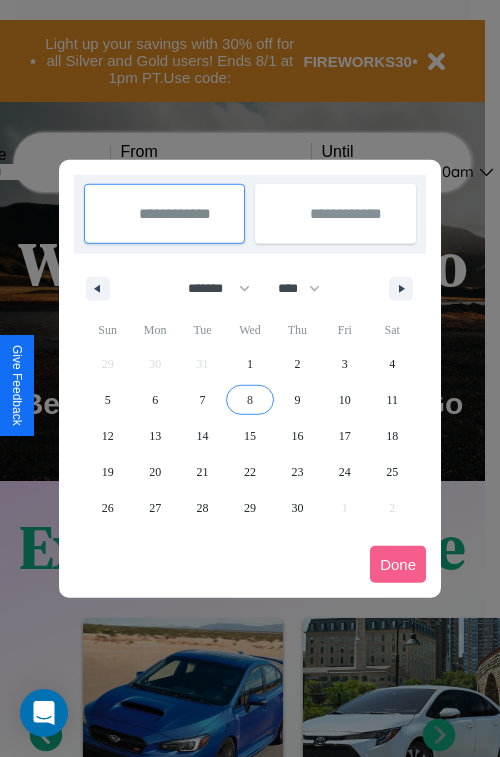 click on "8" at bounding box center (250, 400) 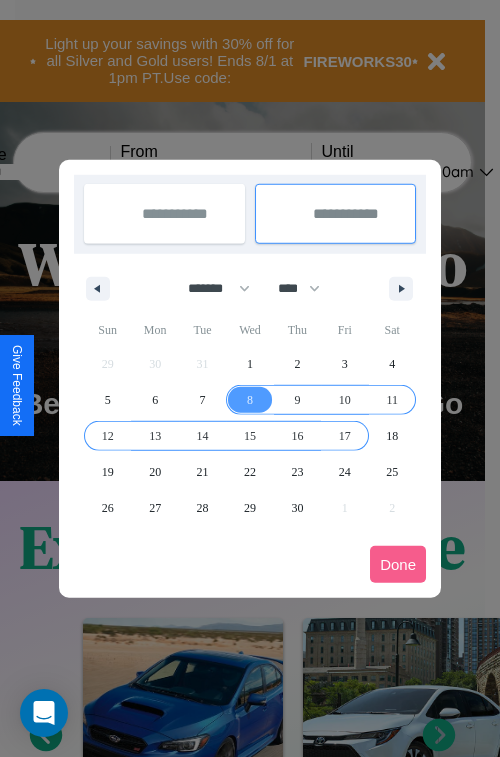 click on "17" at bounding box center [345, 436] 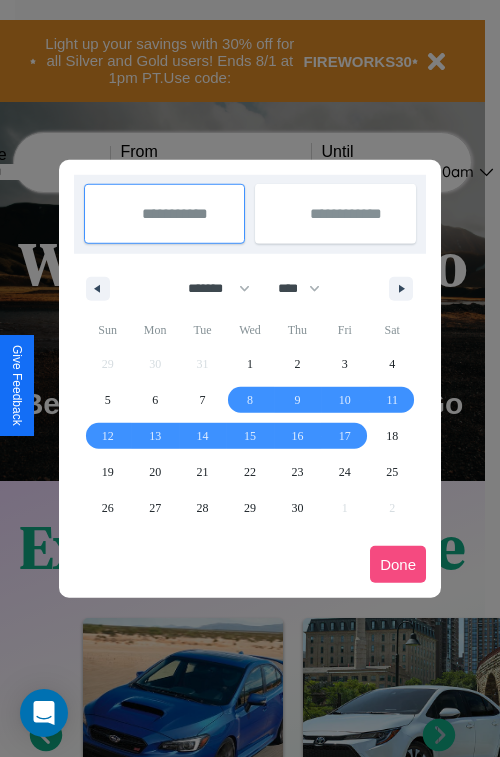click on "Done" at bounding box center [398, 564] 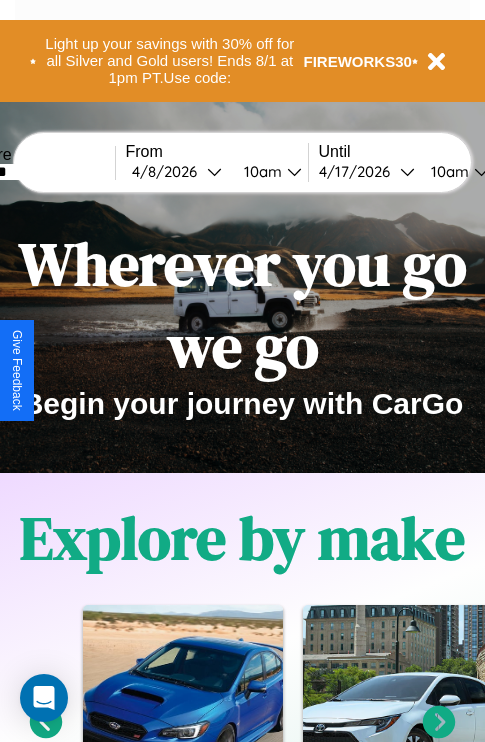 scroll, scrollTop: 0, scrollLeft: 71, axis: horizontal 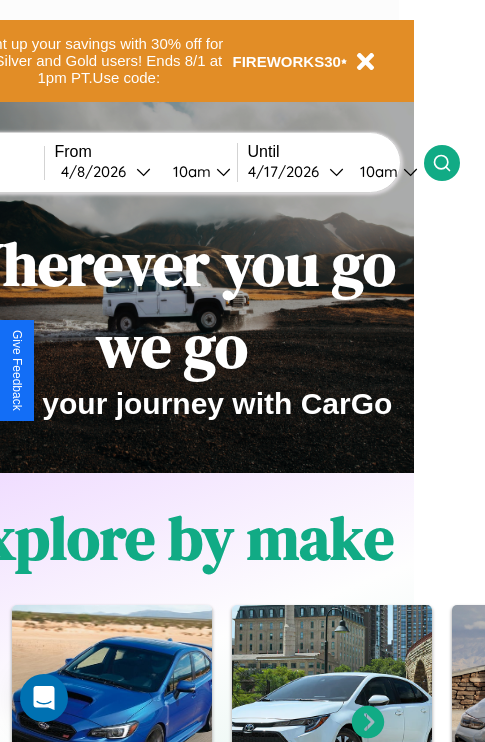 click 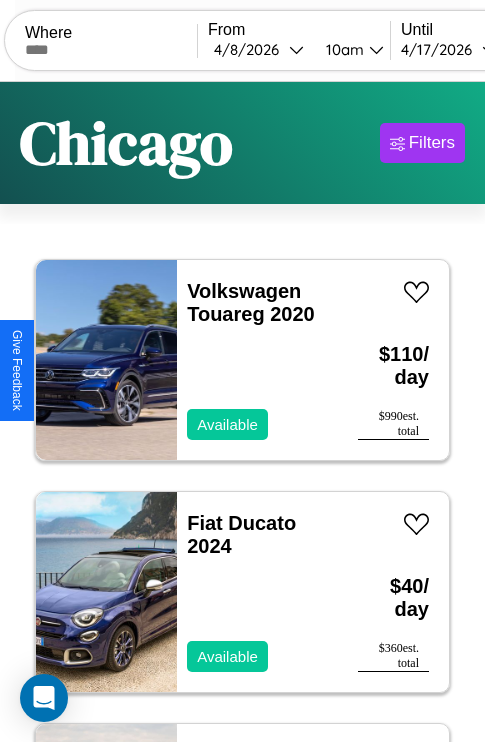 scroll, scrollTop: 95, scrollLeft: 0, axis: vertical 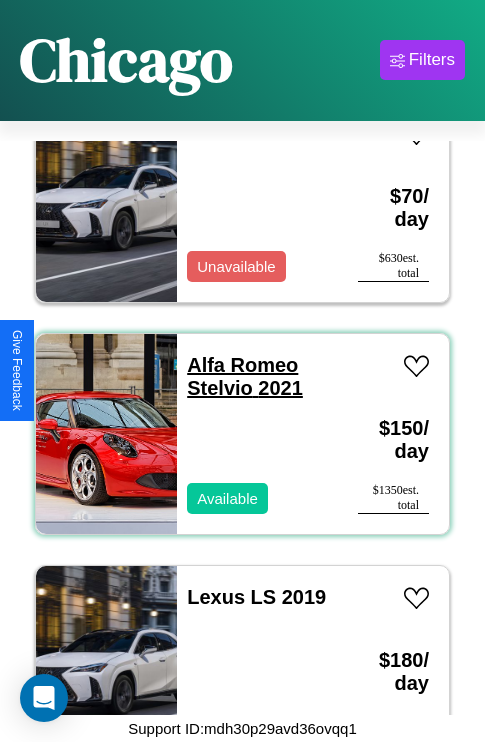 click on "Alfa Romeo   Stelvio   2021" at bounding box center [245, 376] 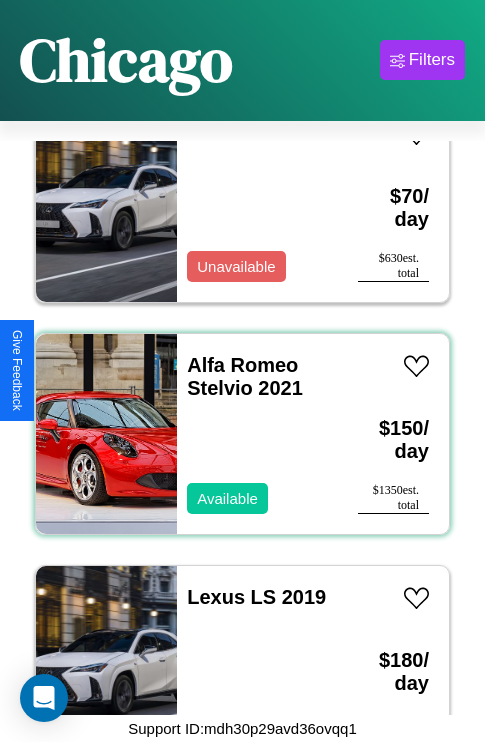 click on "Alfa Romeo   Stelvio   2021 Available" at bounding box center (257, 434) 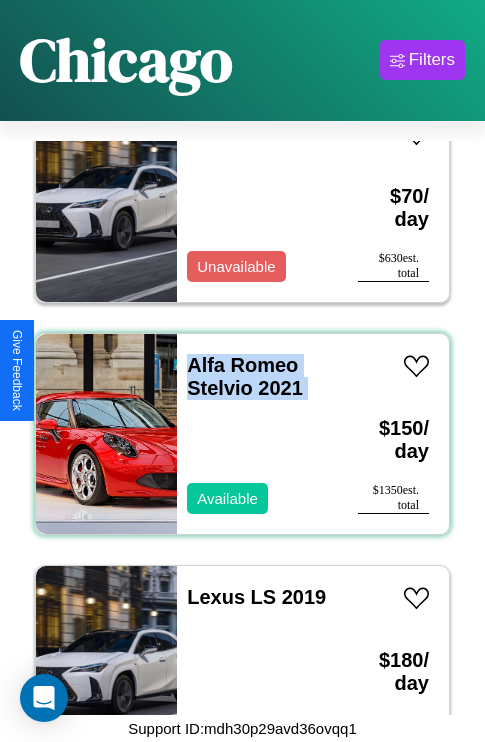click on "Alfa Romeo   Stelvio   2021 Available" at bounding box center [257, 434] 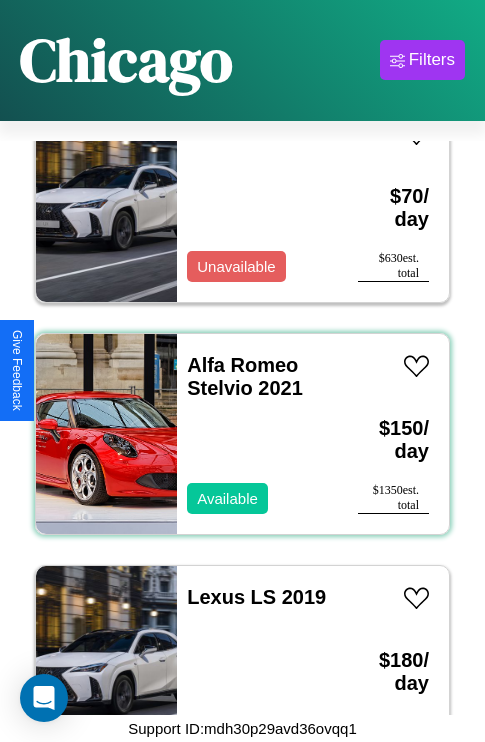click on "Alfa Romeo   Stelvio   2021 Available" at bounding box center [257, 434] 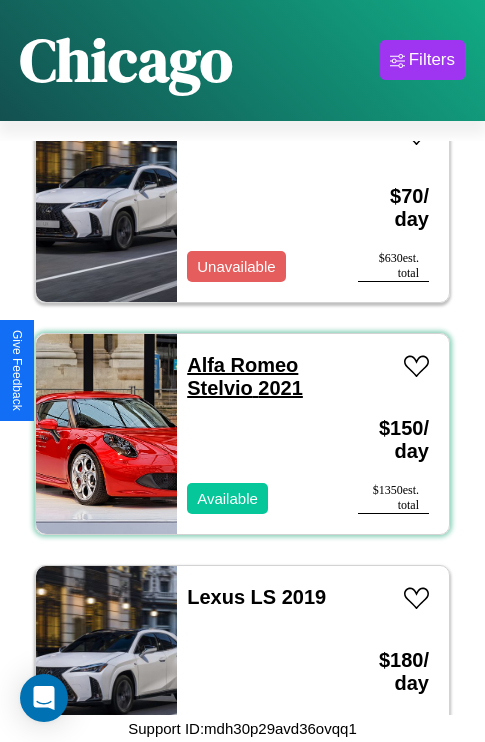 click on "Alfa Romeo   Stelvio   2021" at bounding box center [245, 376] 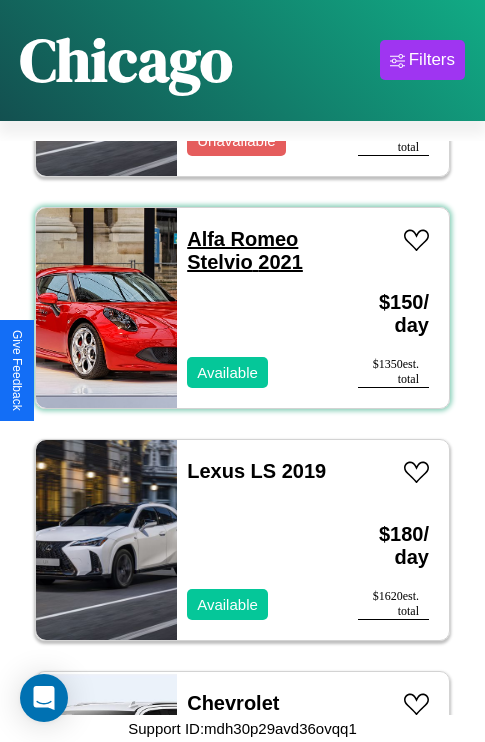 scroll, scrollTop: 1003, scrollLeft: 0, axis: vertical 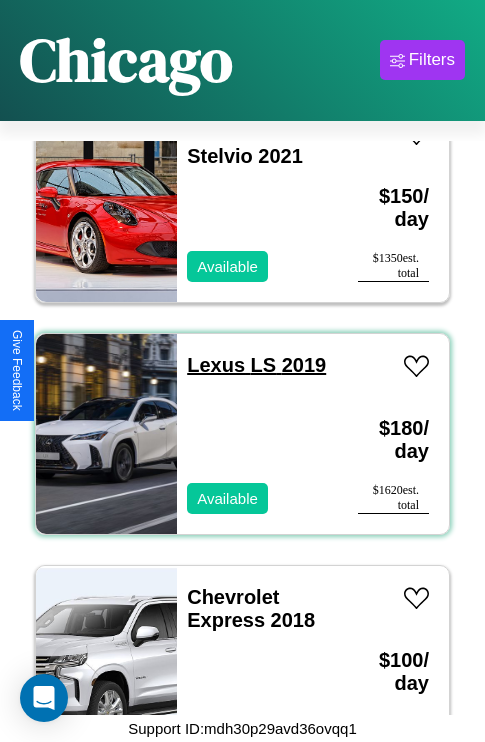 click on "Lexus   LS   2019" at bounding box center (256, 365) 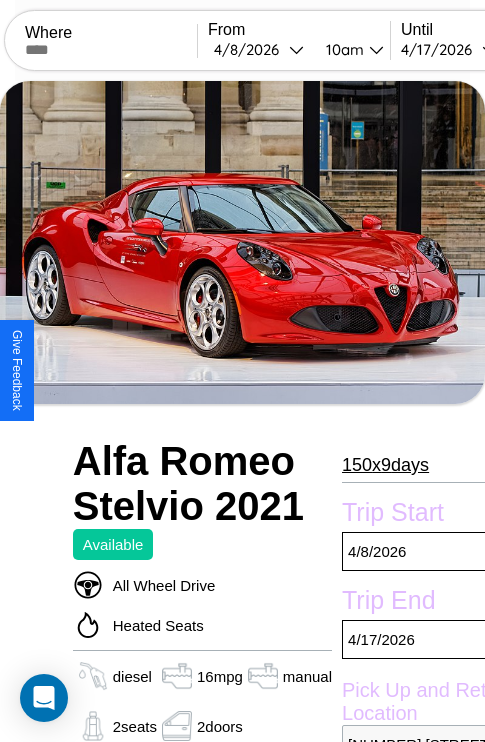 scroll, scrollTop: 895, scrollLeft: 0, axis: vertical 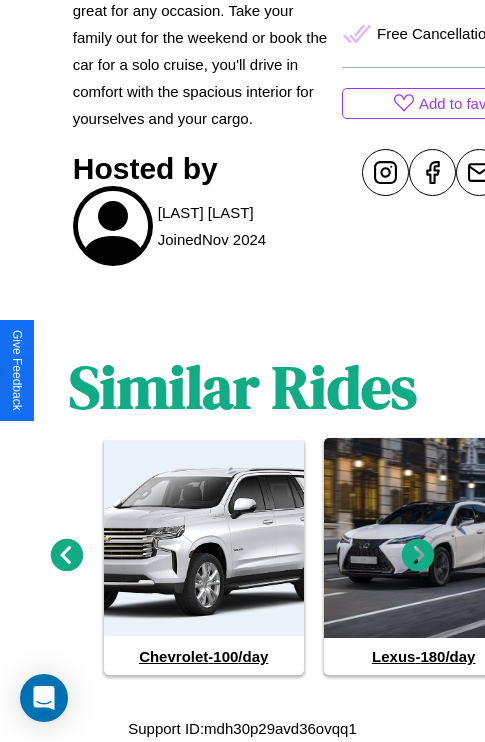 click 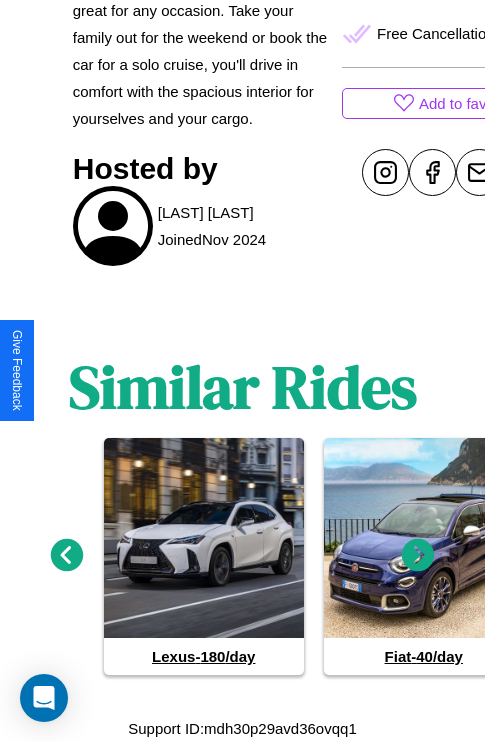 click 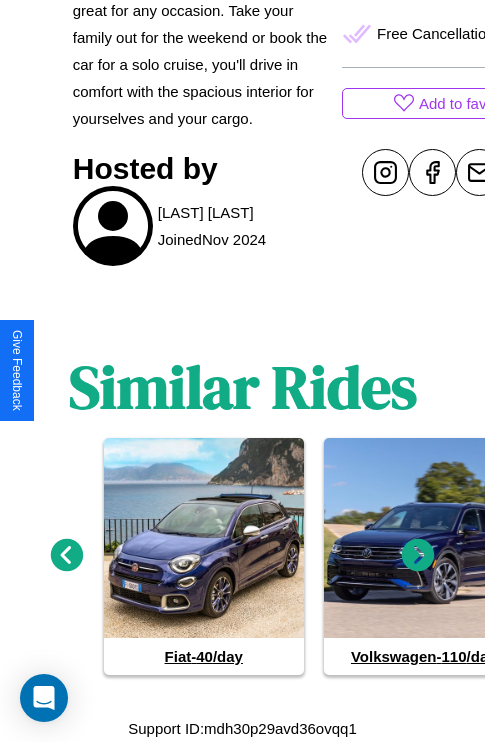 click 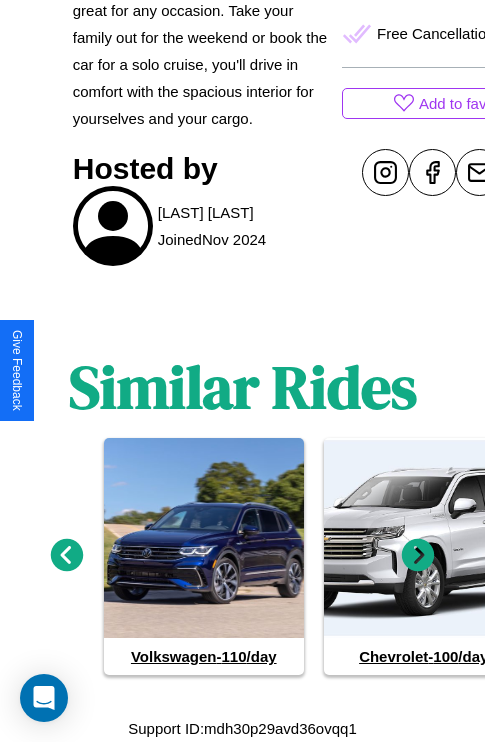 click 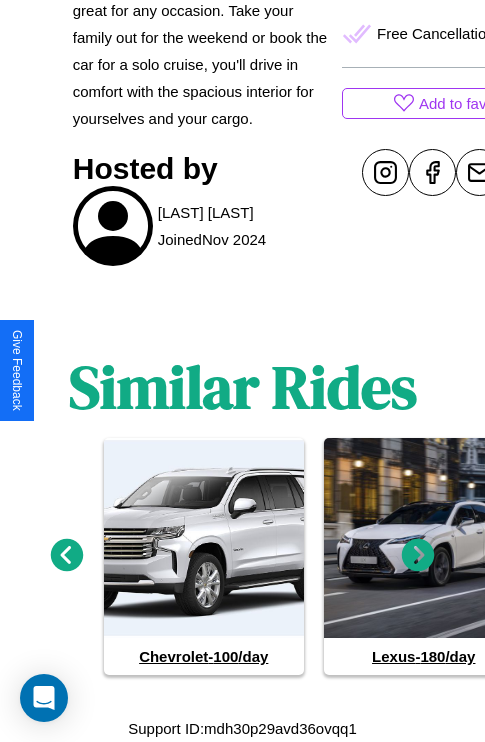 click 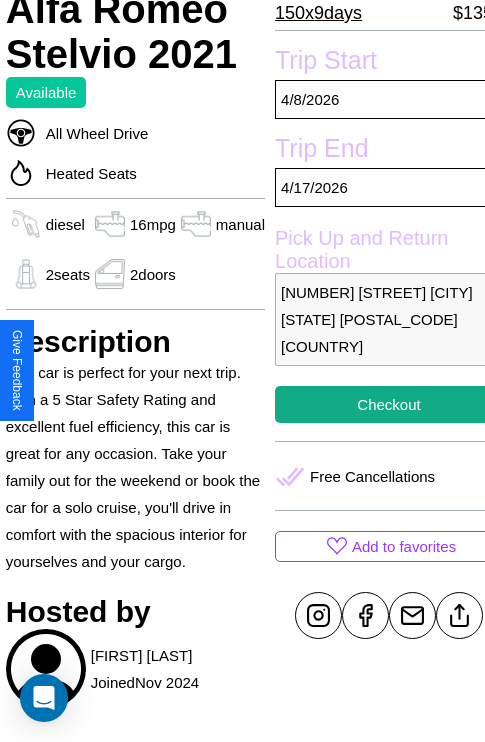 scroll, scrollTop: 485, scrollLeft: 72, axis: both 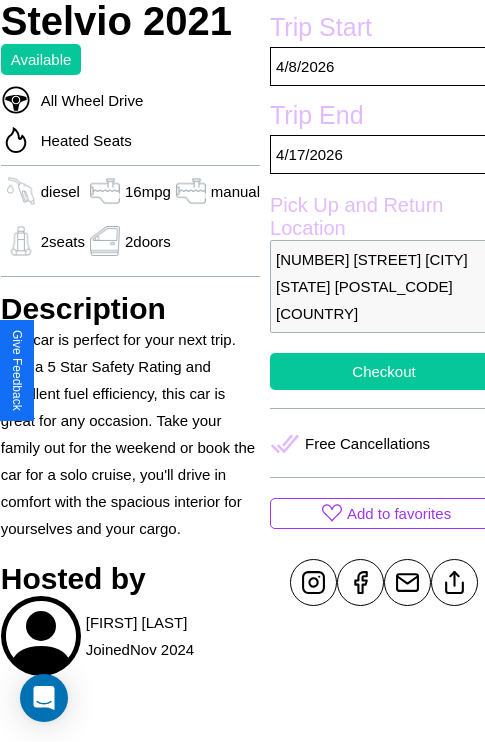 click on "Checkout" at bounding box center (384, 371) 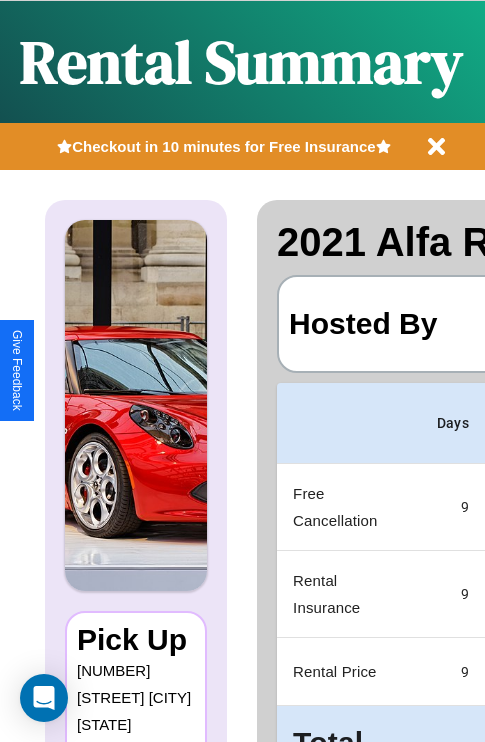 scroll, scrollTop: 0, scrollLeft: 387, axis: horizontal 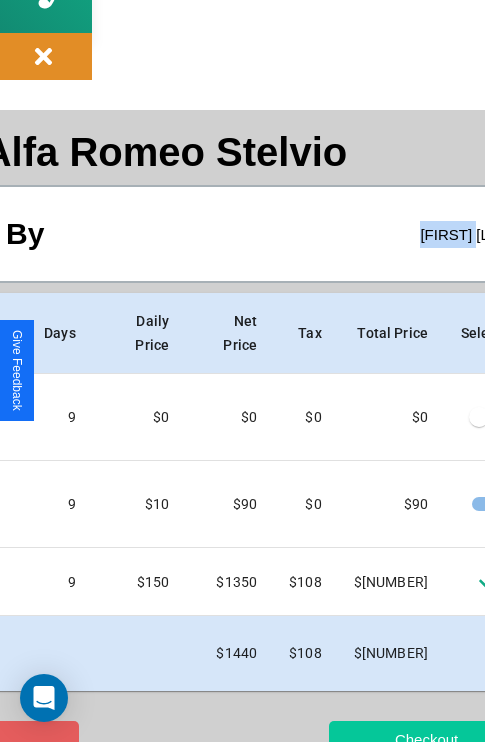 click on "Checkout" at bounding box center [426, 739] 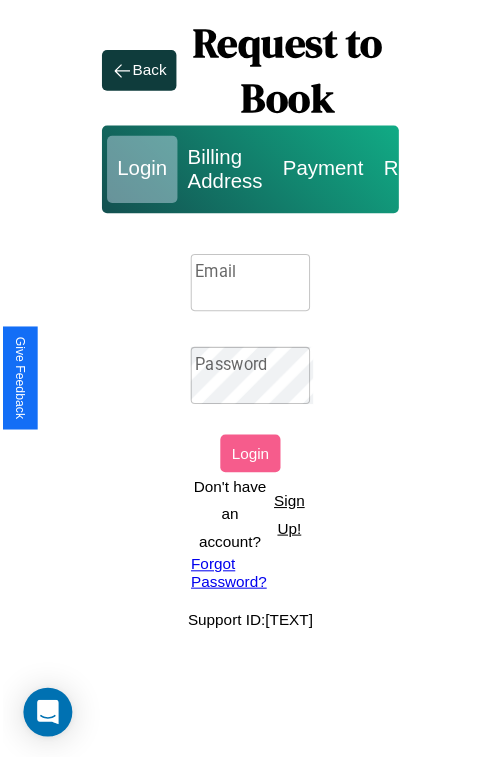 scroll, scrollTop: 0, scrollLeft: 0, axis: both 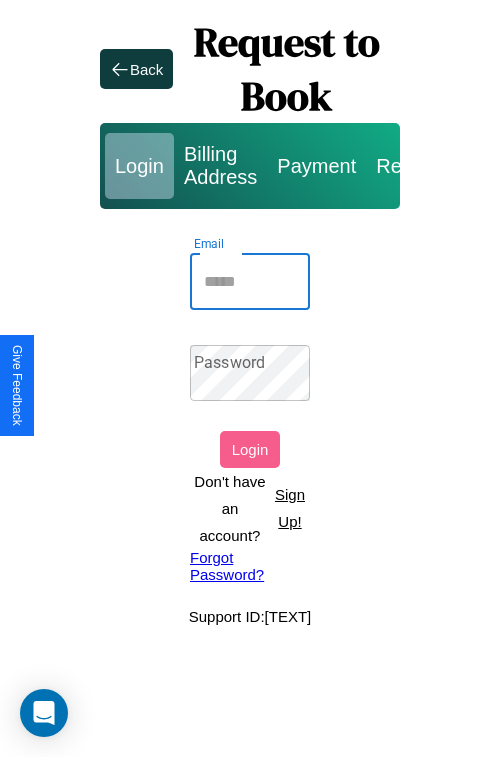 click on "Email" at bounding box center (250, 282) 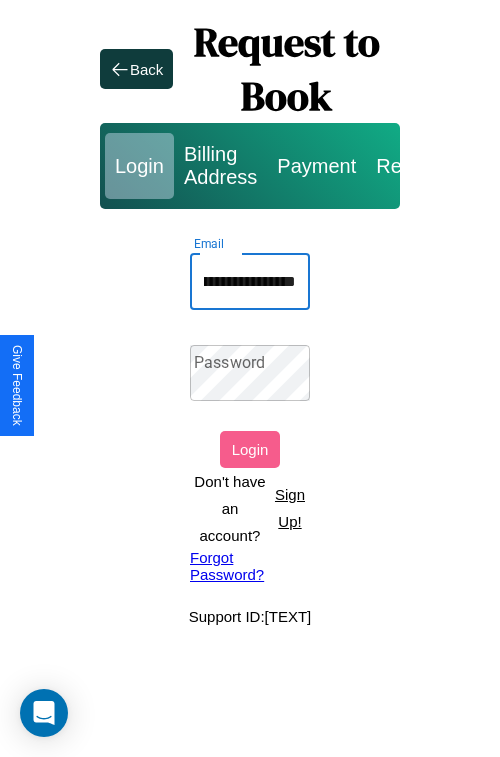 scroll, scrollTop: 0, scrollLeft: 80, axis: horizontal 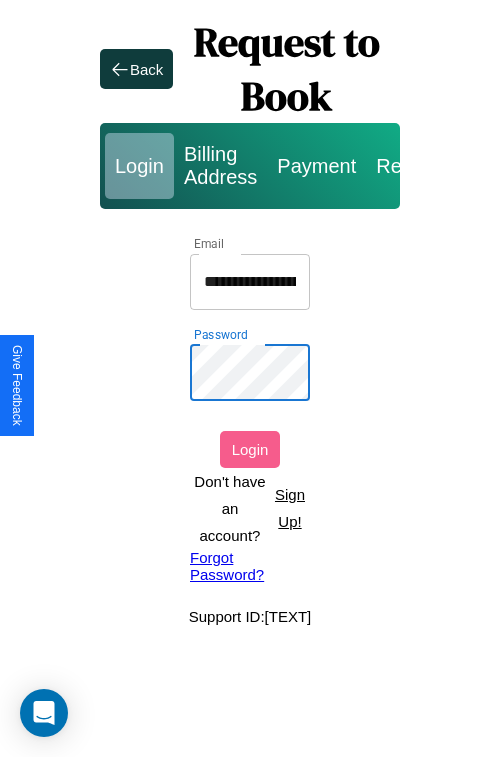 click on "Login" at bounding box center (250, 449) 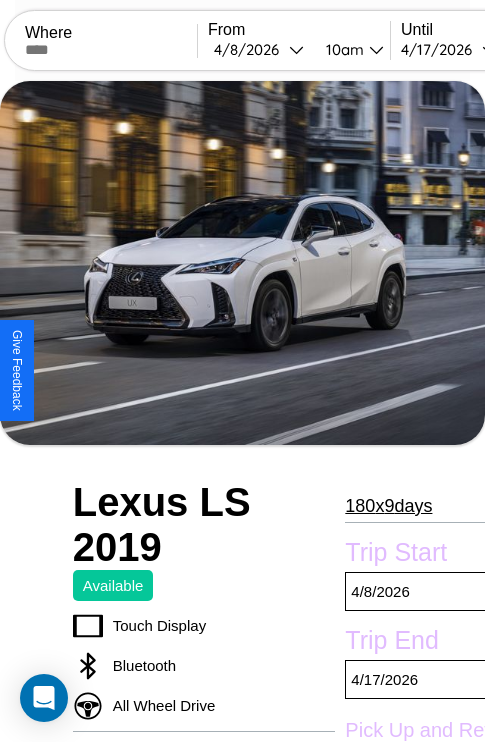 scroll, scrollTop: 135, scrollLeft: 0, axis: vertical 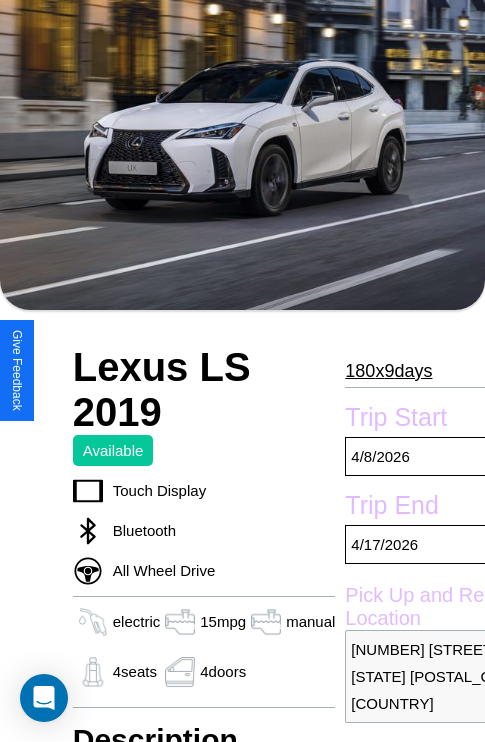click on "180  x  9  days" at bounding box center (388, 371) 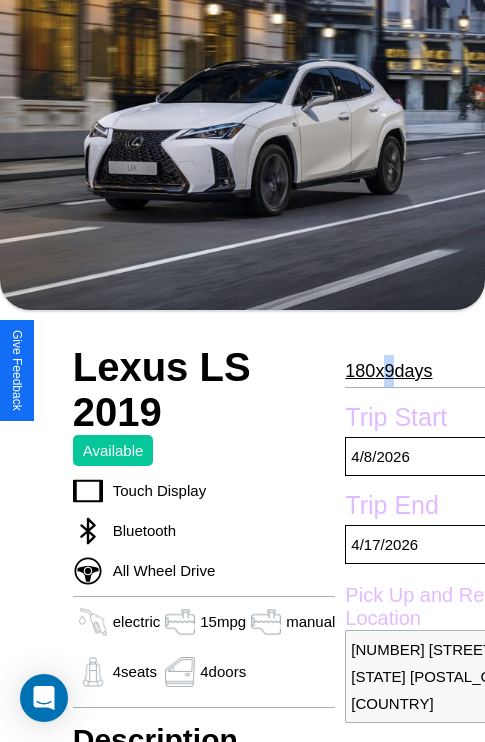 click on "180  x  9  days" at bounding box center (388, 371) 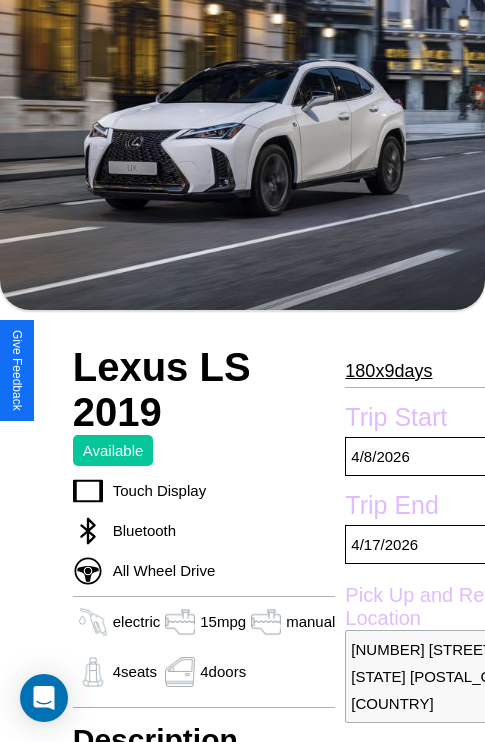 click on "180  x  9  days" at bounding box center (388, 371) 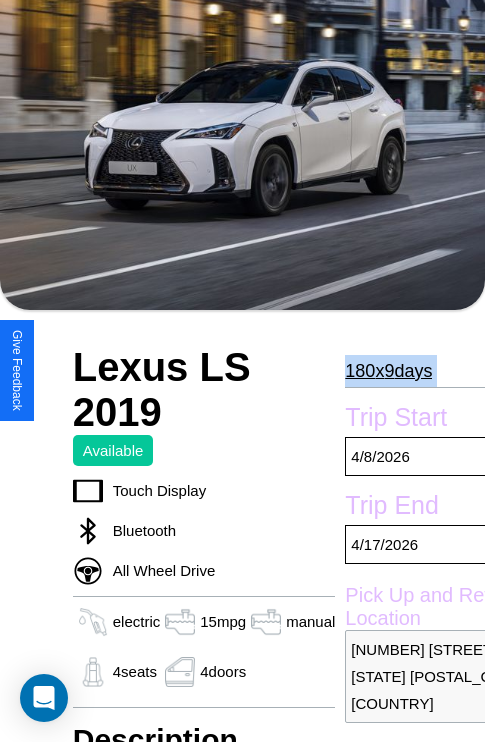click on "180  x  9  days" at bounding box center [388, 371] 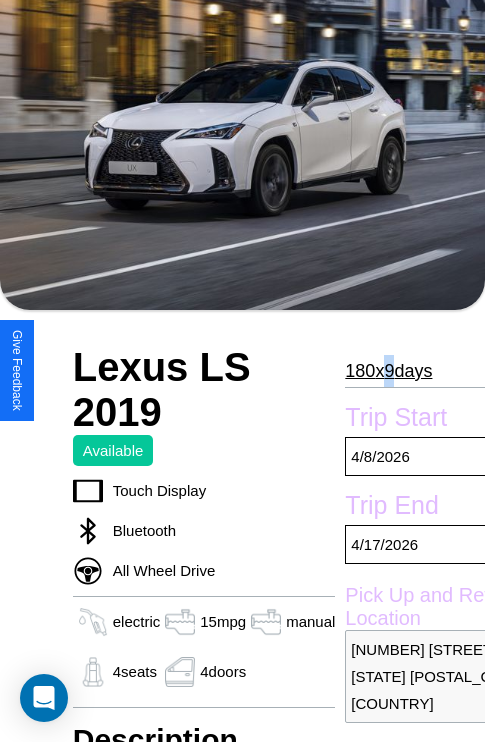 click on "180  x  9  days" at bounding box center (388, 371) 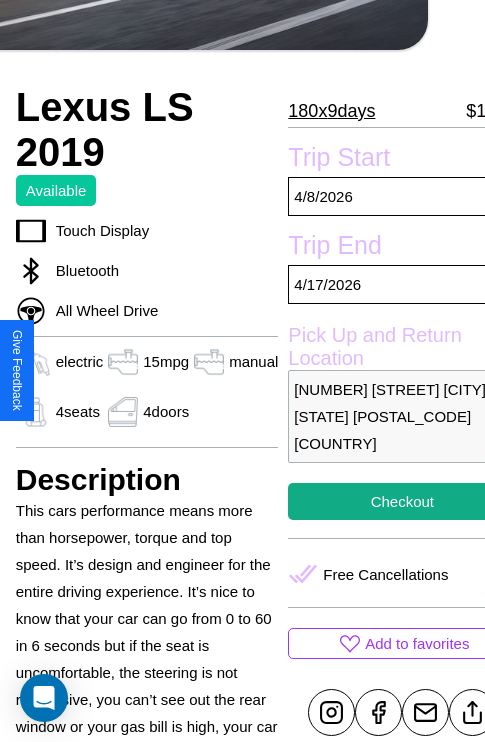 scroll, scrollTop: 499, scrollLeft: 80, axis: both 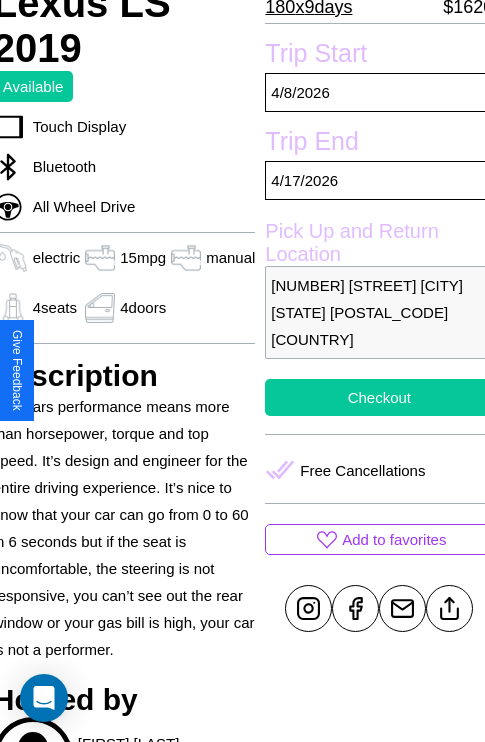 click on "Checkout" at bounding box center (379, 397) 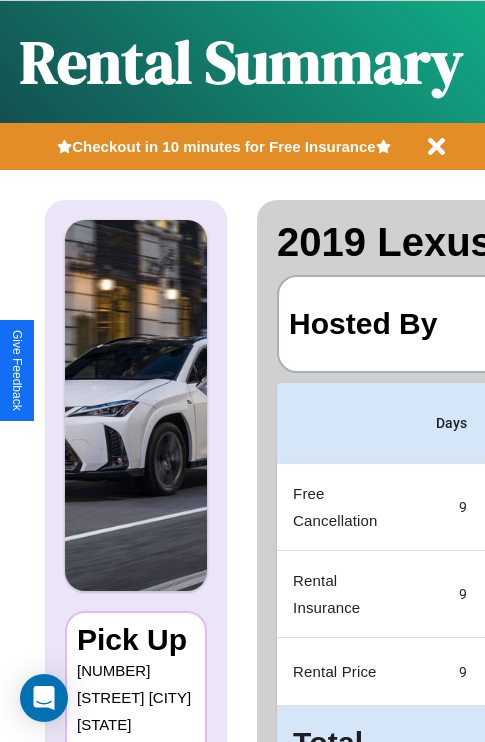scroll, scrollTop: 0, scrollLeft: 378, axis: horizontal 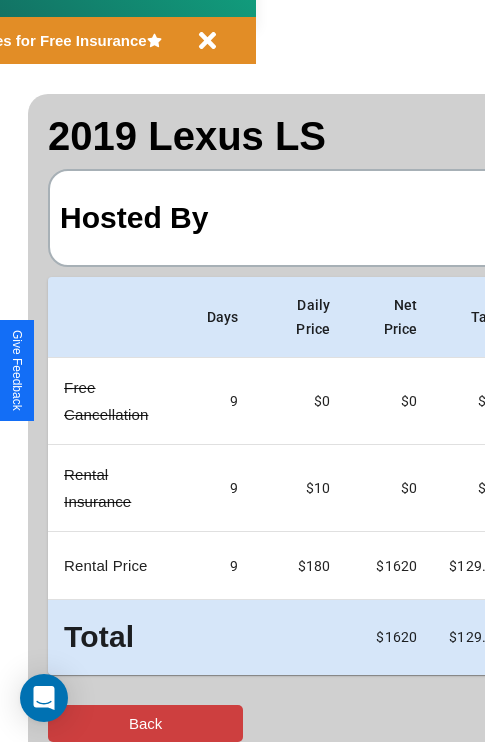 click on "Back" at bounding box center [145, 723] 